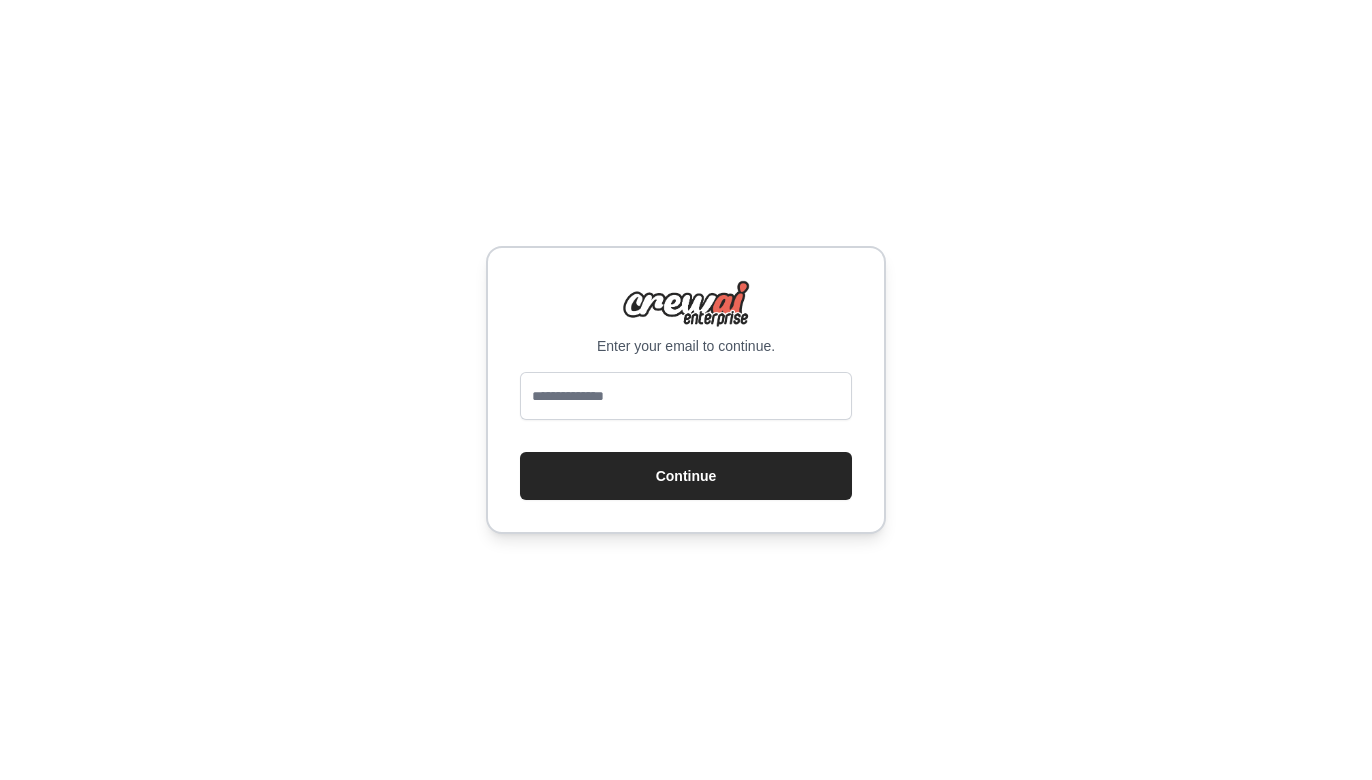 scroll, scrollTop: 0, scrollLeft: 0, axis: both 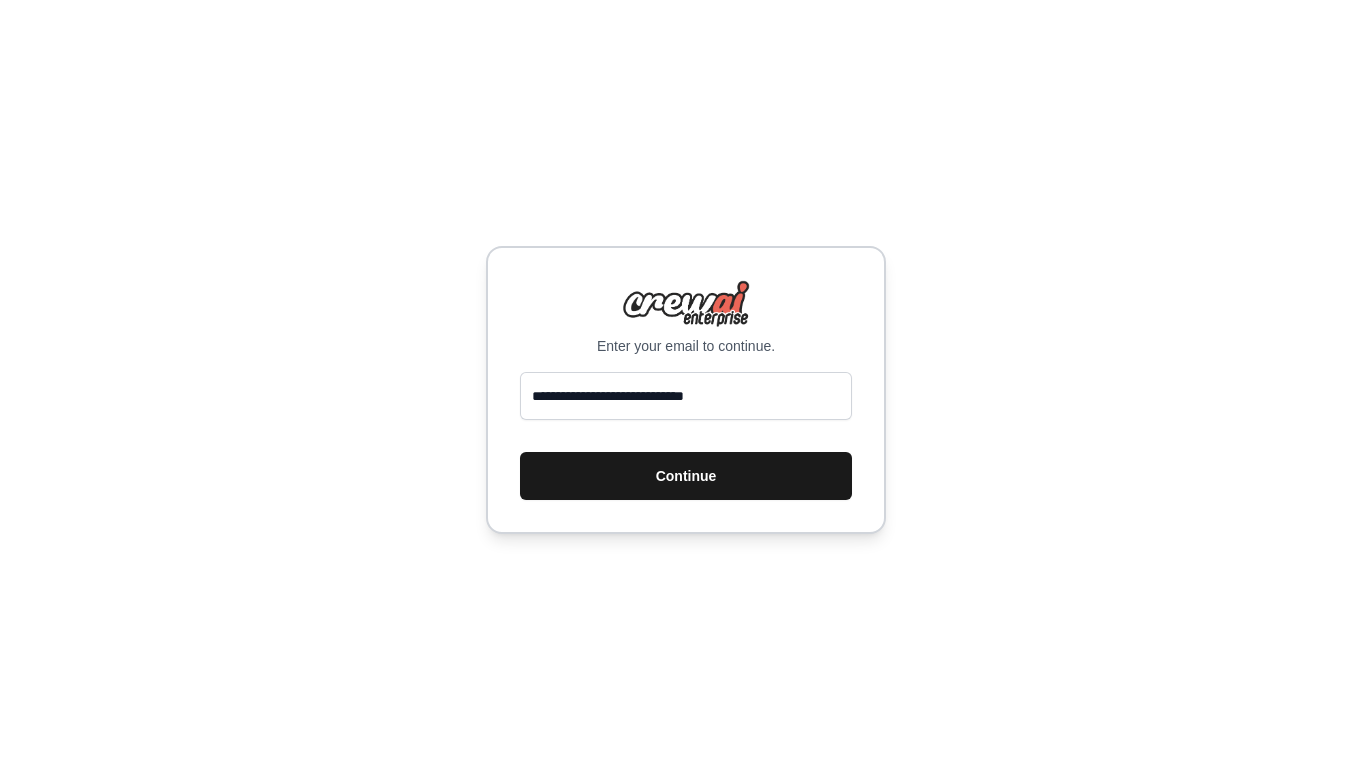 click on "Continue" at bounding box center [686, 476] 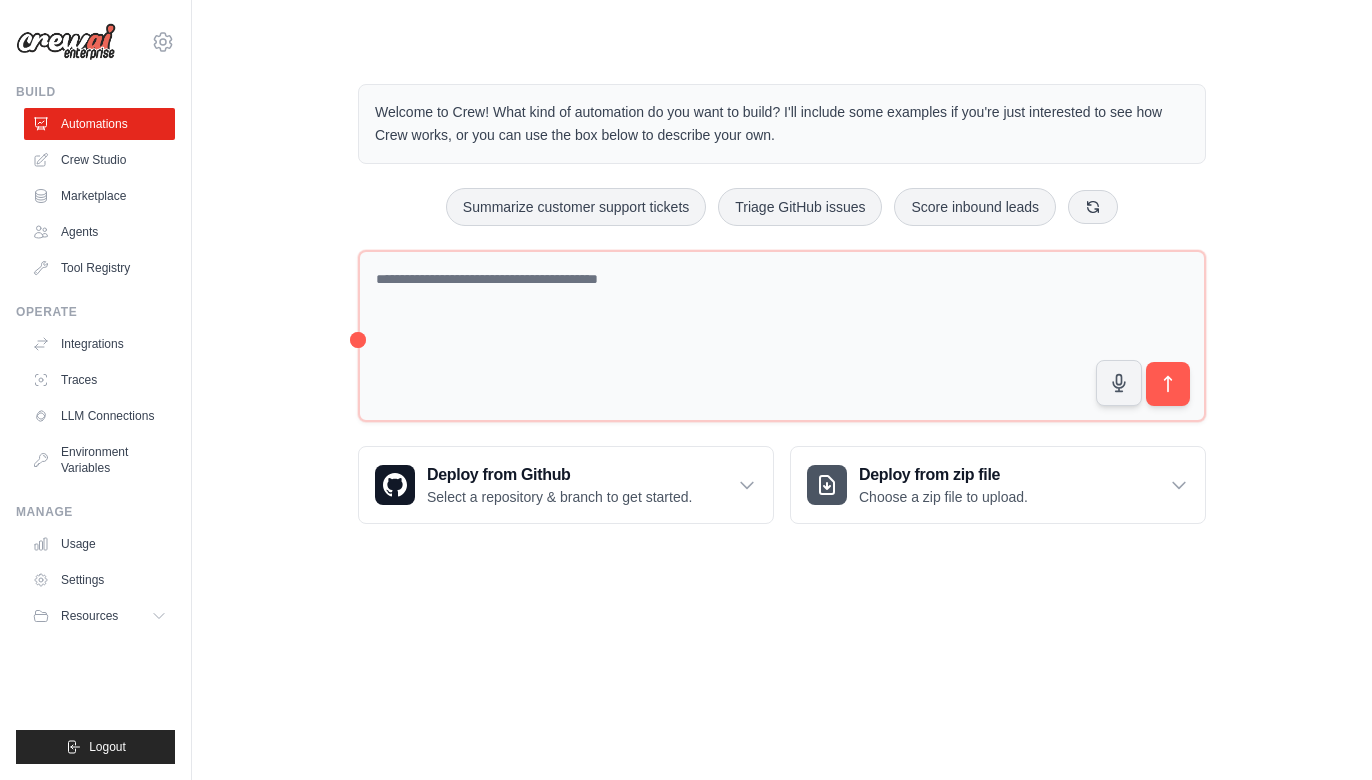 scroll, scrollTop: 0, scrollLeft: 0, axis: both 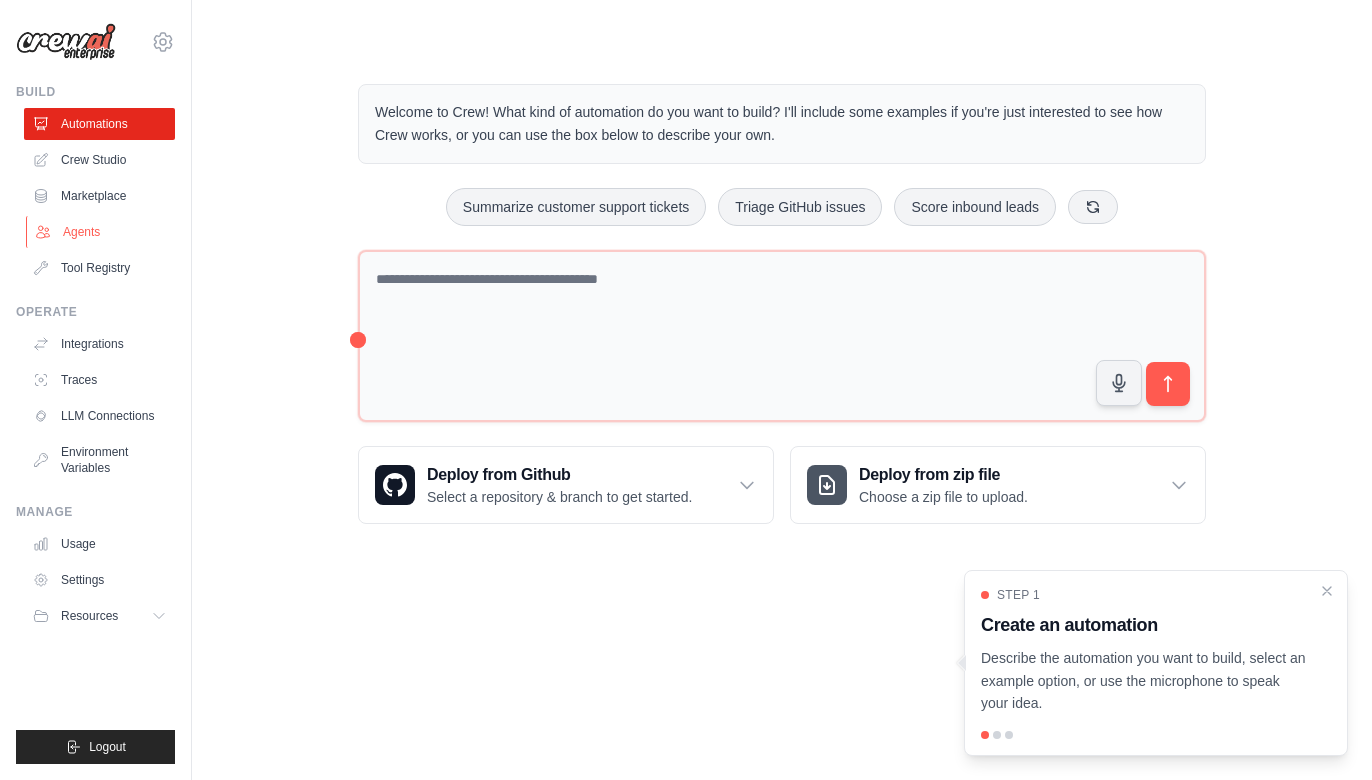 click on "Agents" at bounding box center [101, 232] 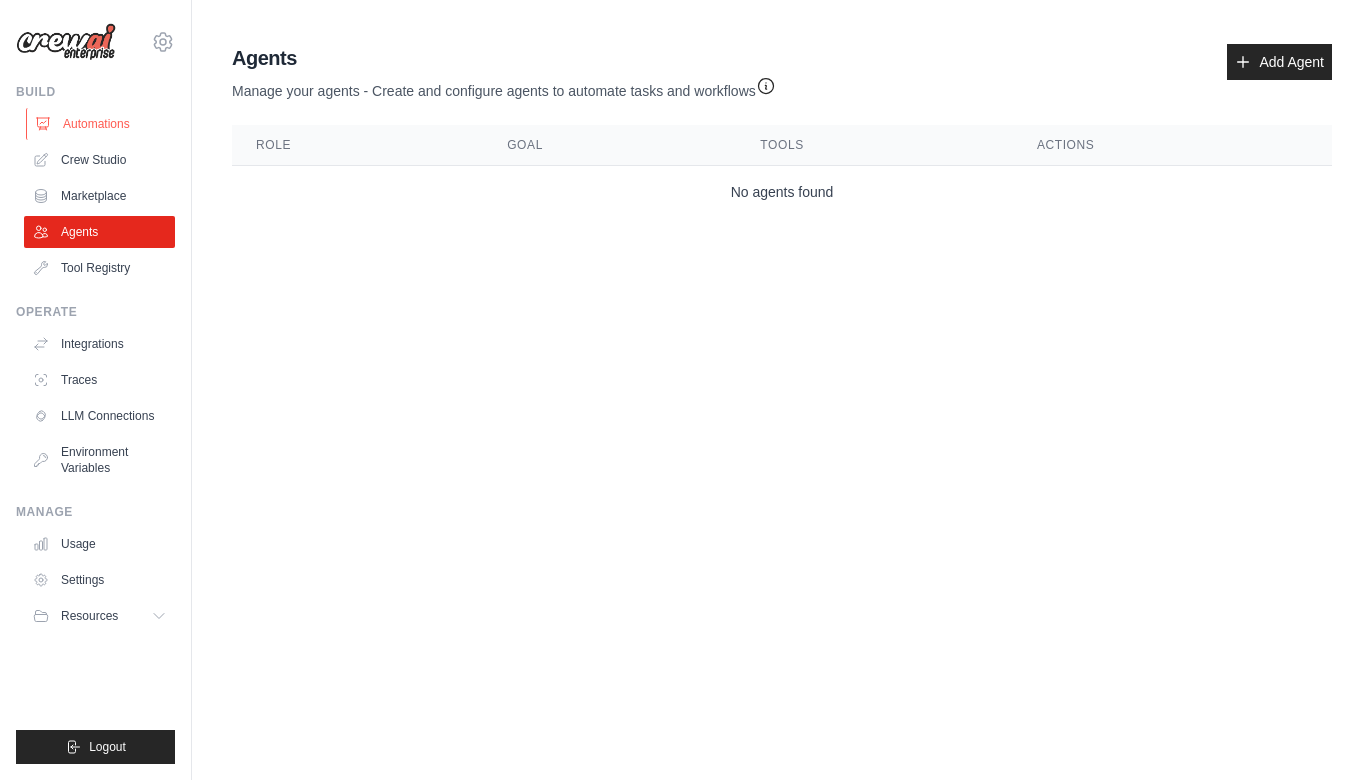 click on "Automations" at bounding box center [101, 124] 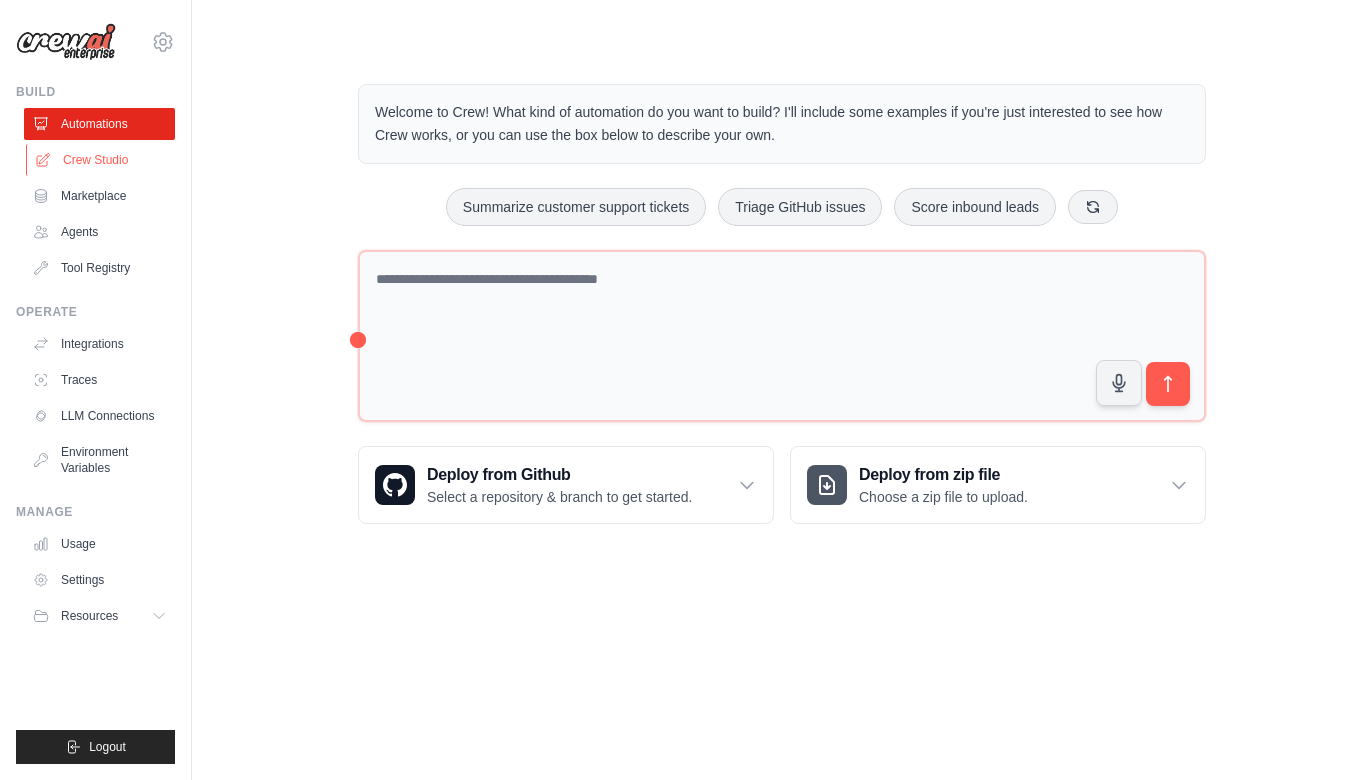 click on "Crew Studio" at bounding box center [101, 160] 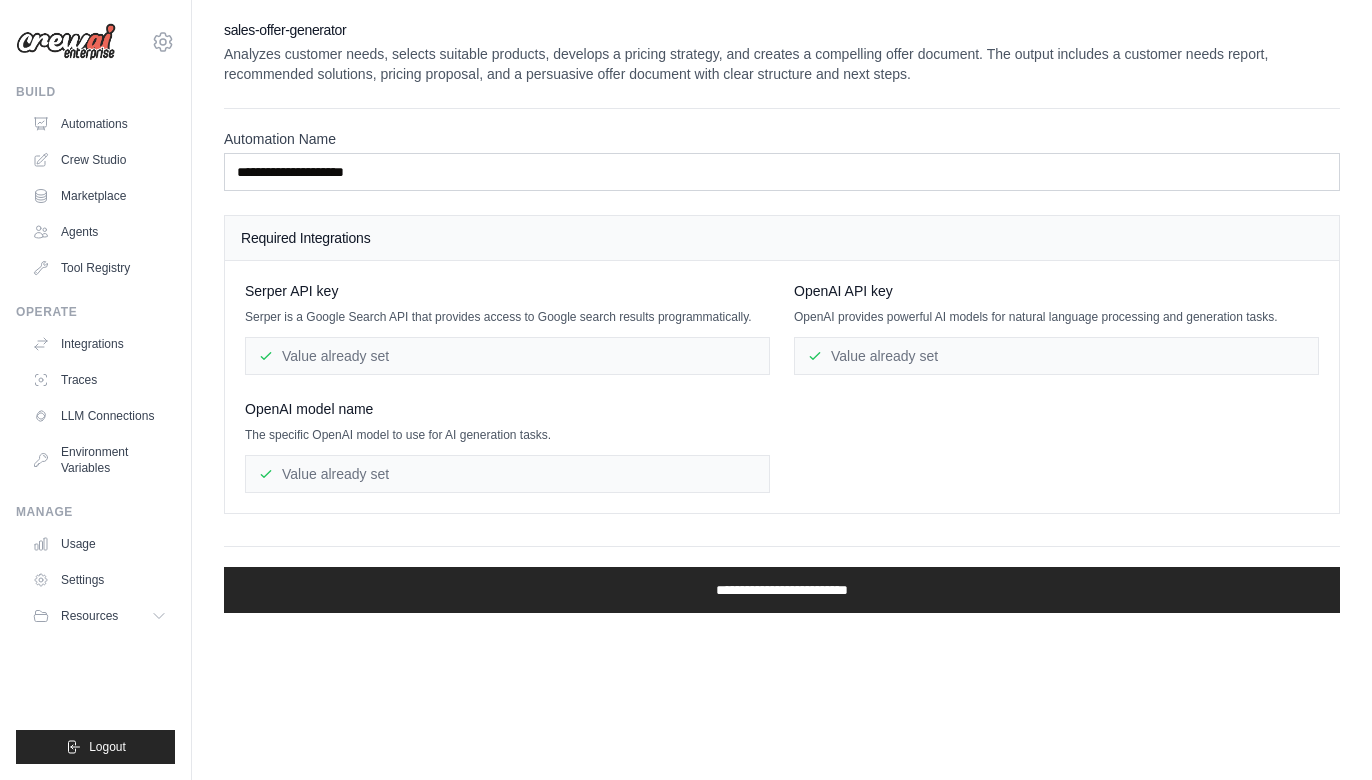 scroll, scrollTop: 0, scrollLeft: 0, axis: both 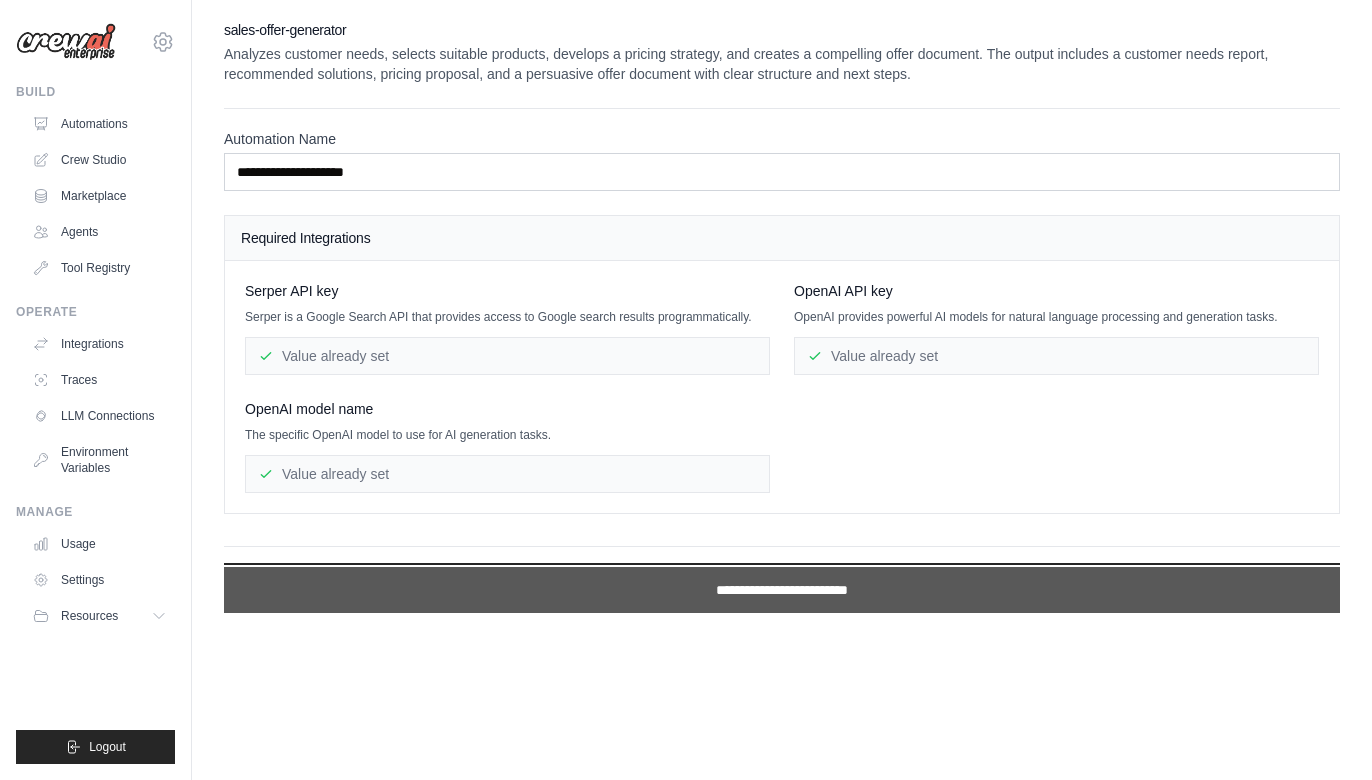 click on "**********" at bounding box center (782, 590) 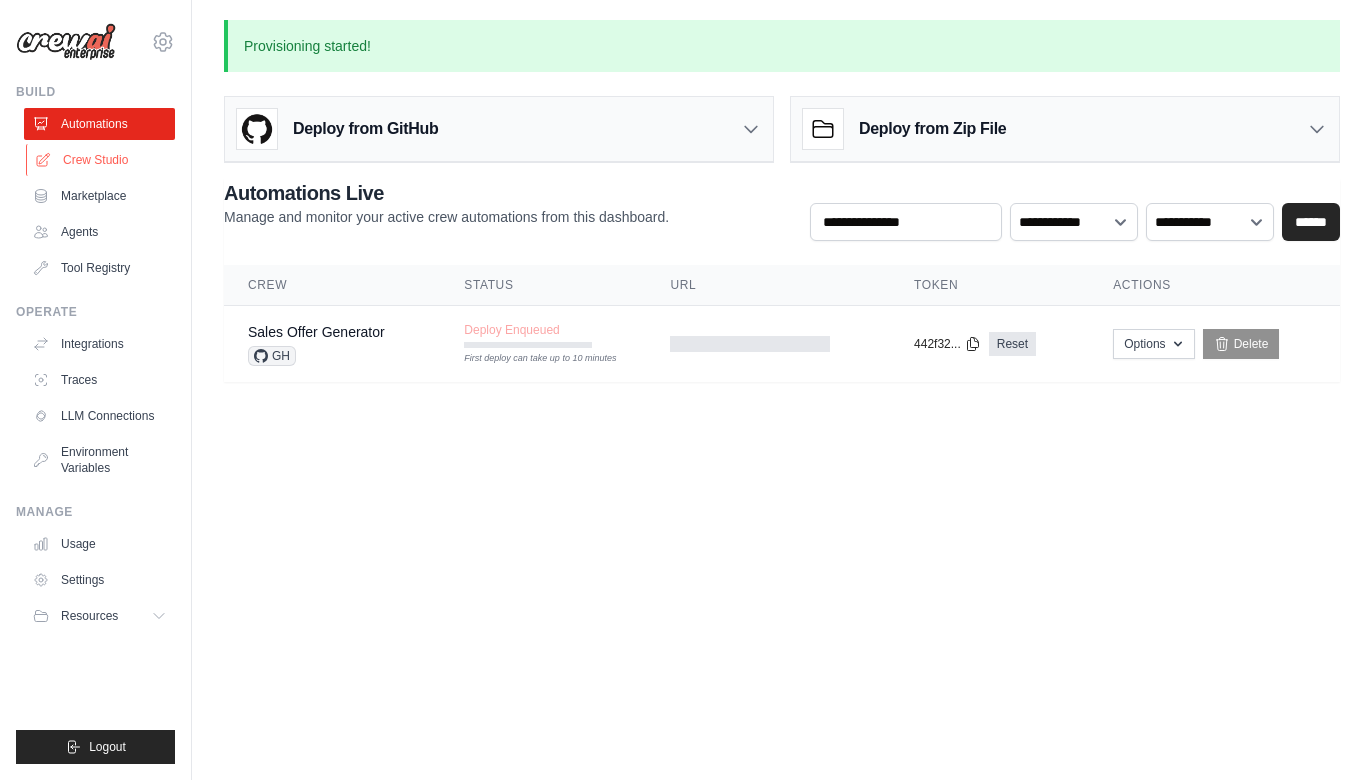 click on "Crew Studio" at bounding box center (101, 160) 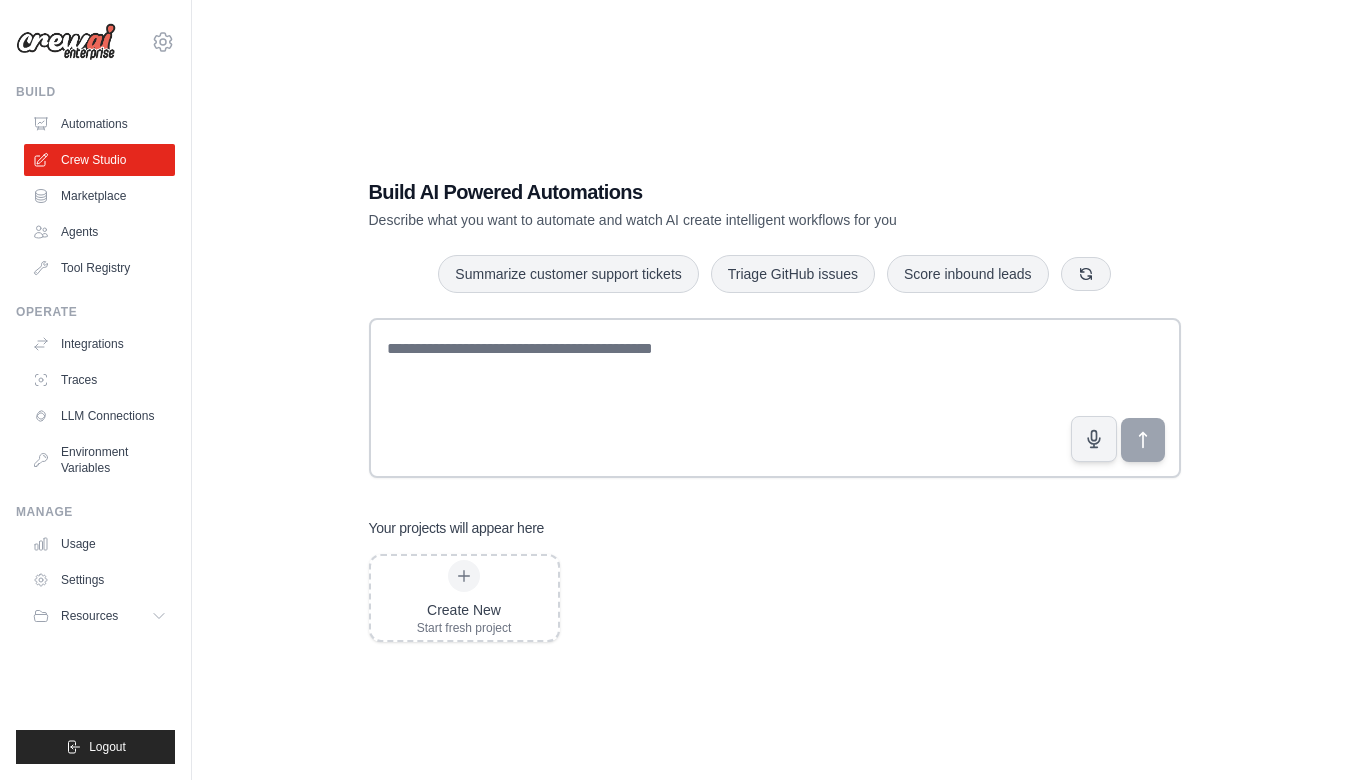 scroll, scrollTop: 0, scrollLeft: 0, axis: both 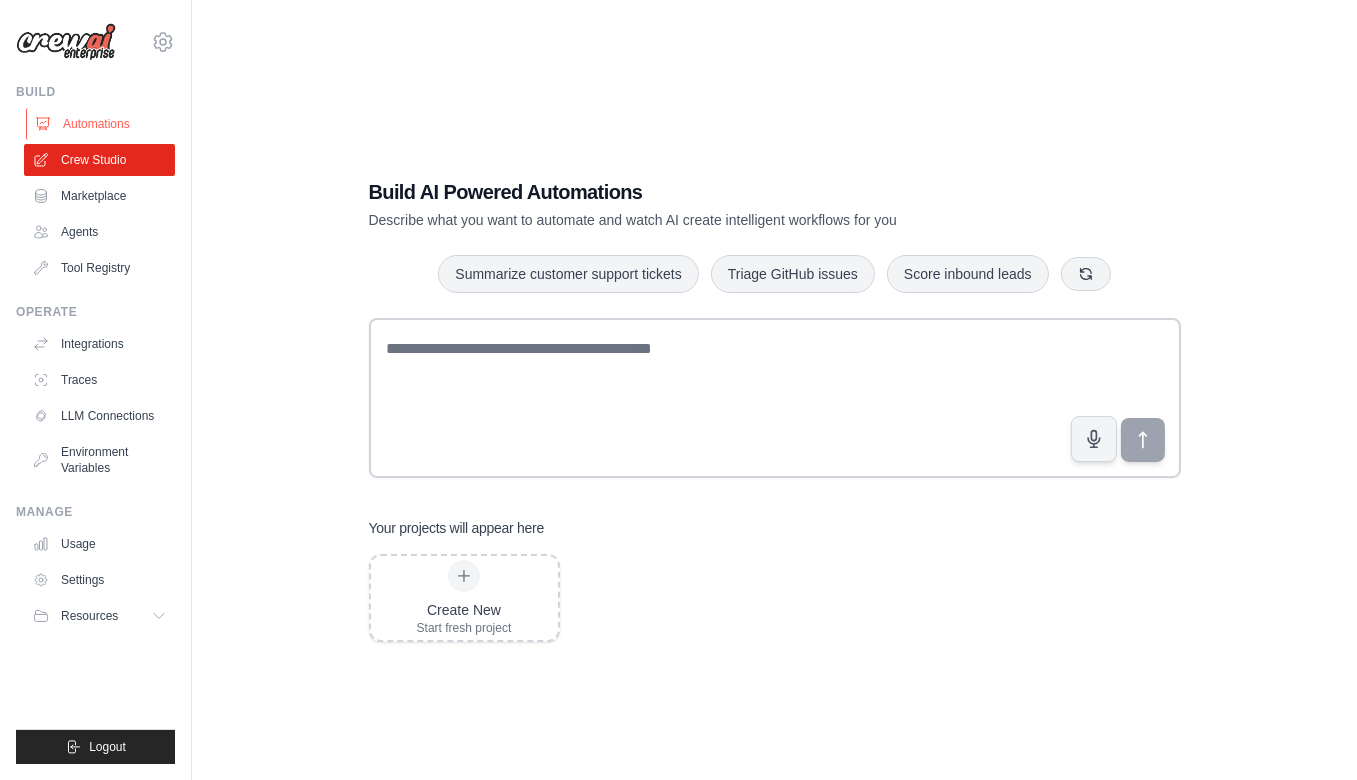 click on "Automations" at bounding box center (101, 124) 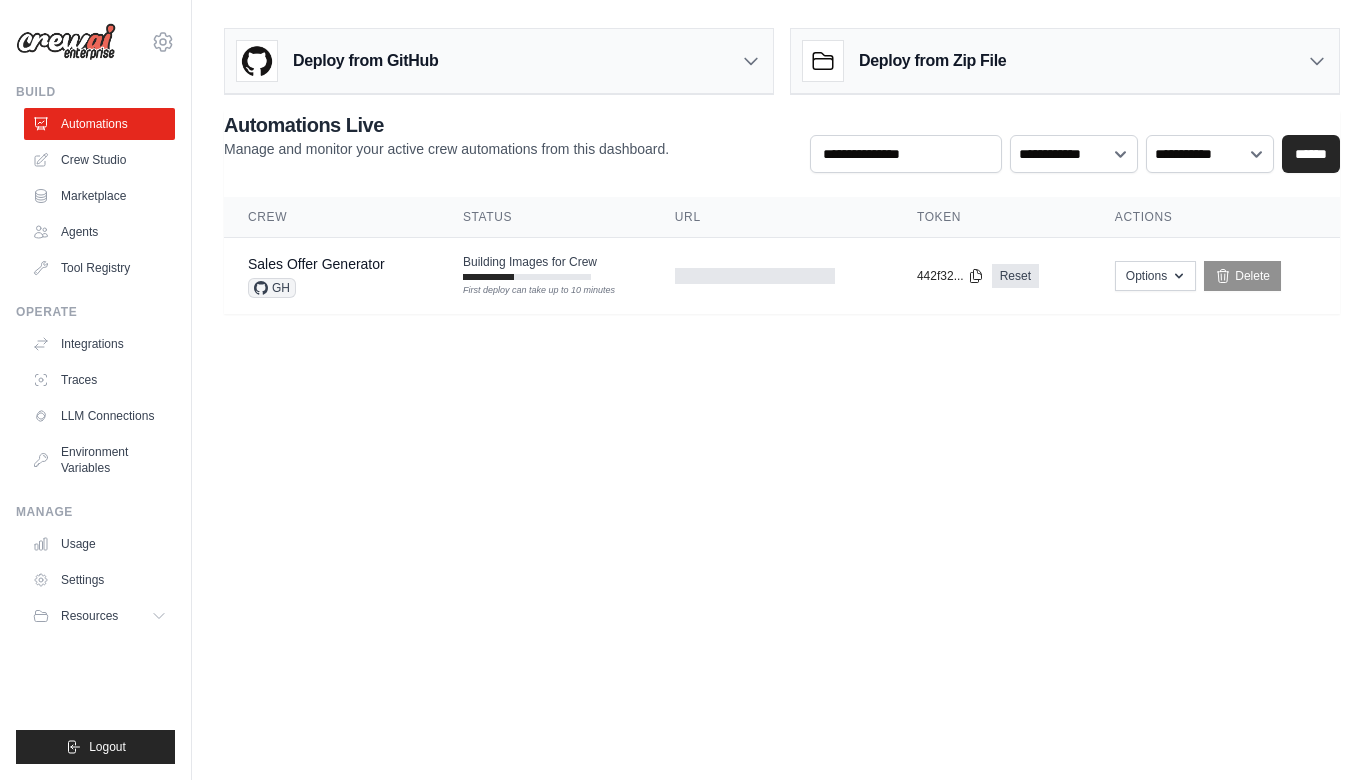 scroll, scrollTop: 0, scrollLeft: 0, axis: both 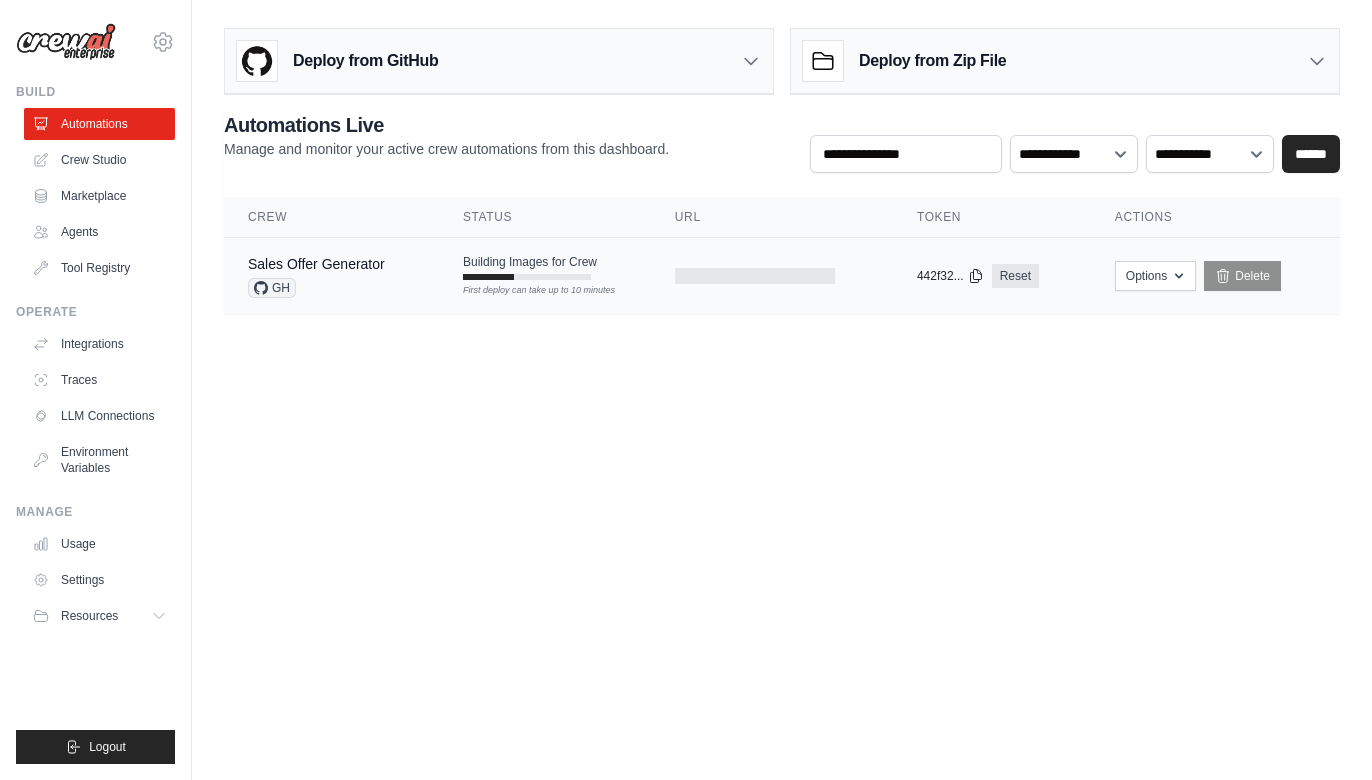 click on "Building Images for Crew
First deploy can take up to 10 minutes" at bounding box center [545, 267] 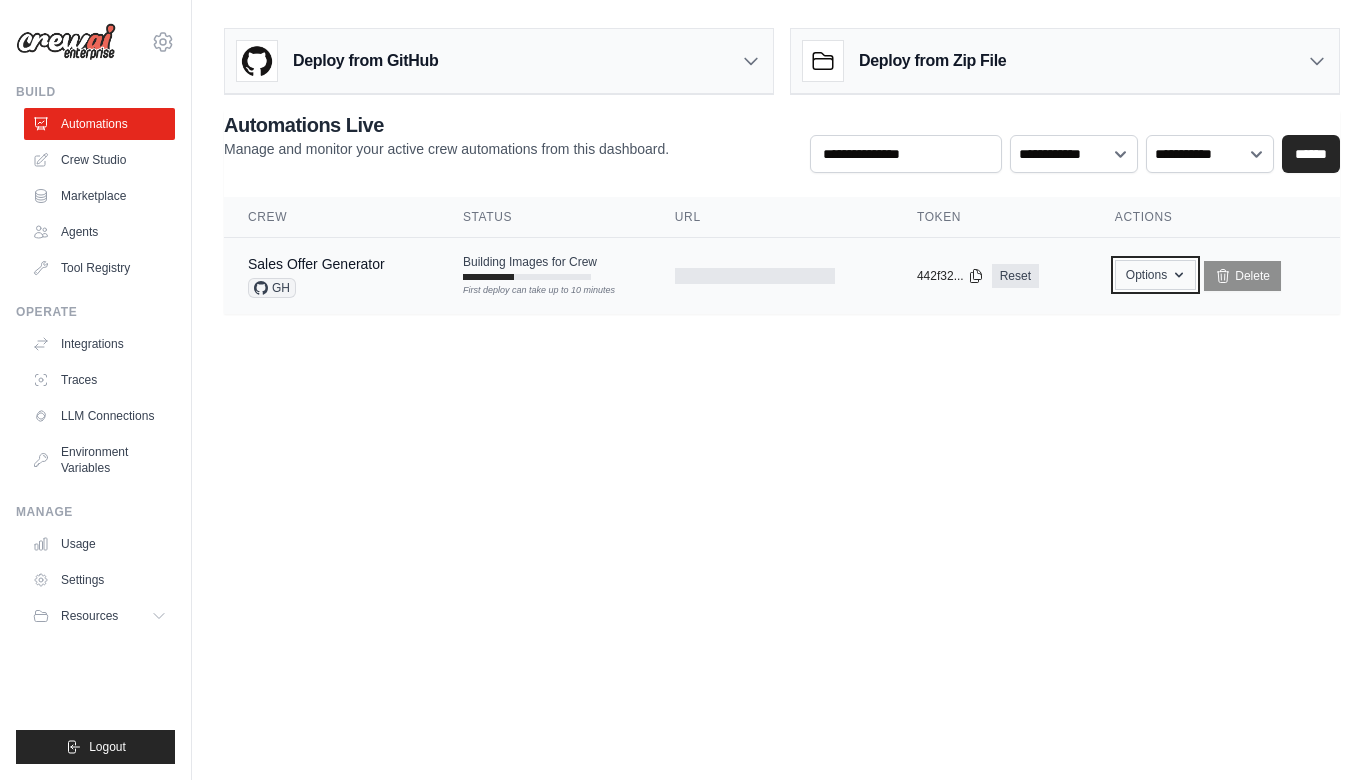 click on "Options" at bounding box center (1155, 275) 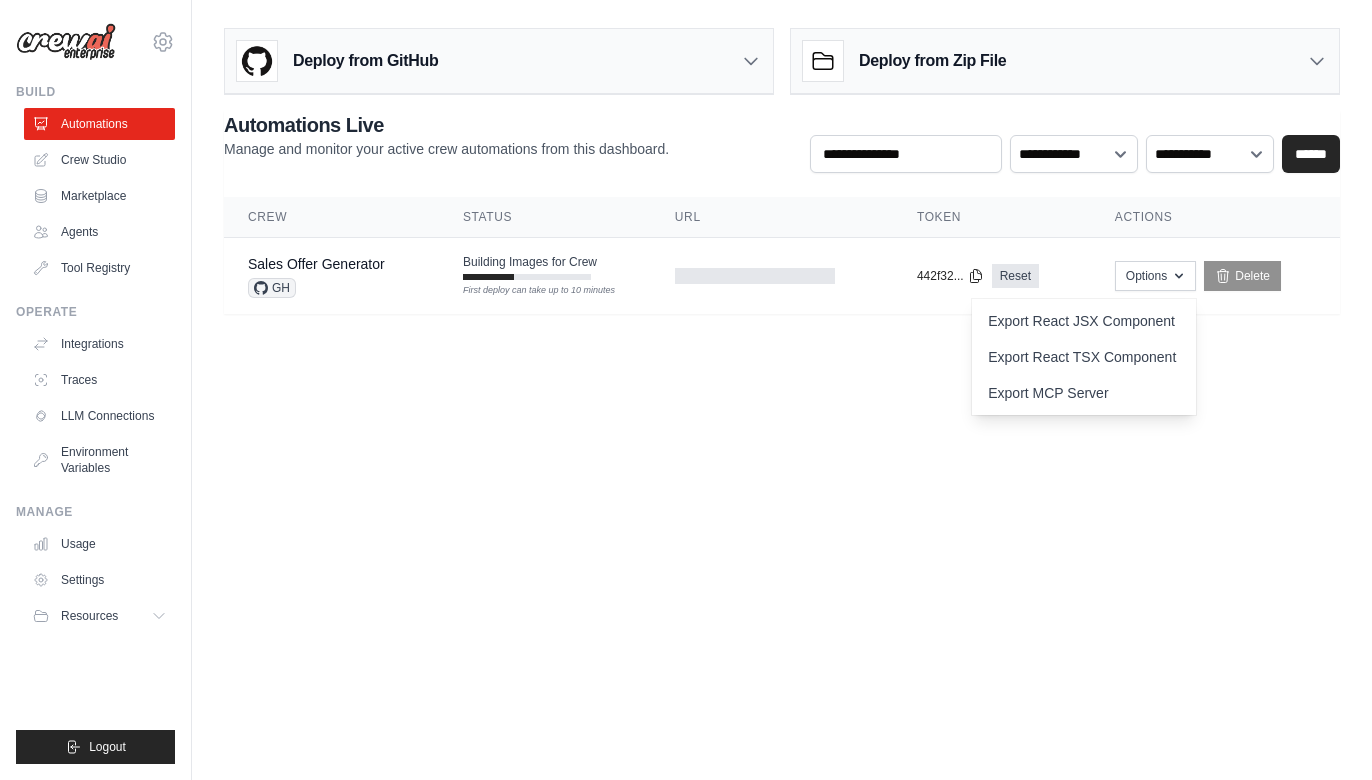 click on "maxadvancedsolutions@gmail.com
Settings
Build
Automations
Crew Studio
Resources" at bounding box center [686, 390] 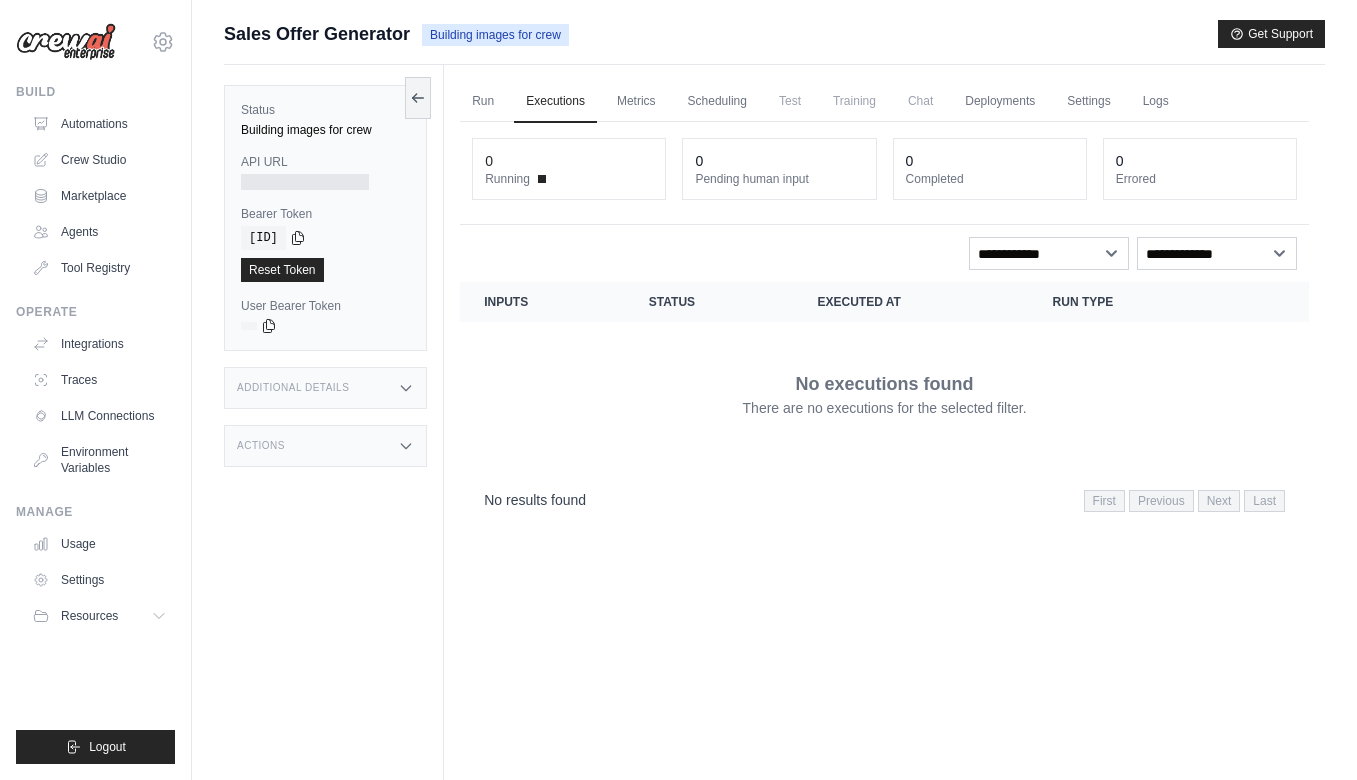 scroll, scrollTop: 0, scrollLeft: 0, axis: both 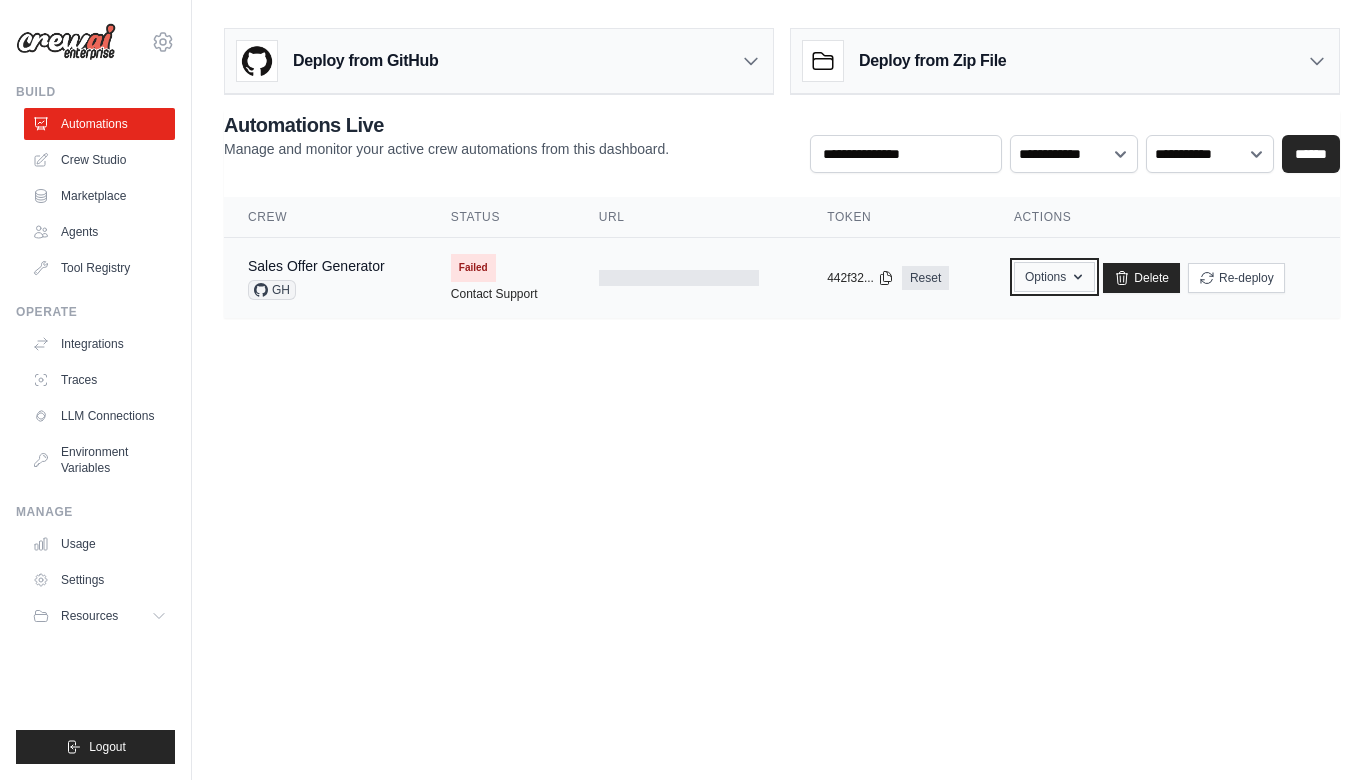click on "Options" at bounding box center (1054, 277) 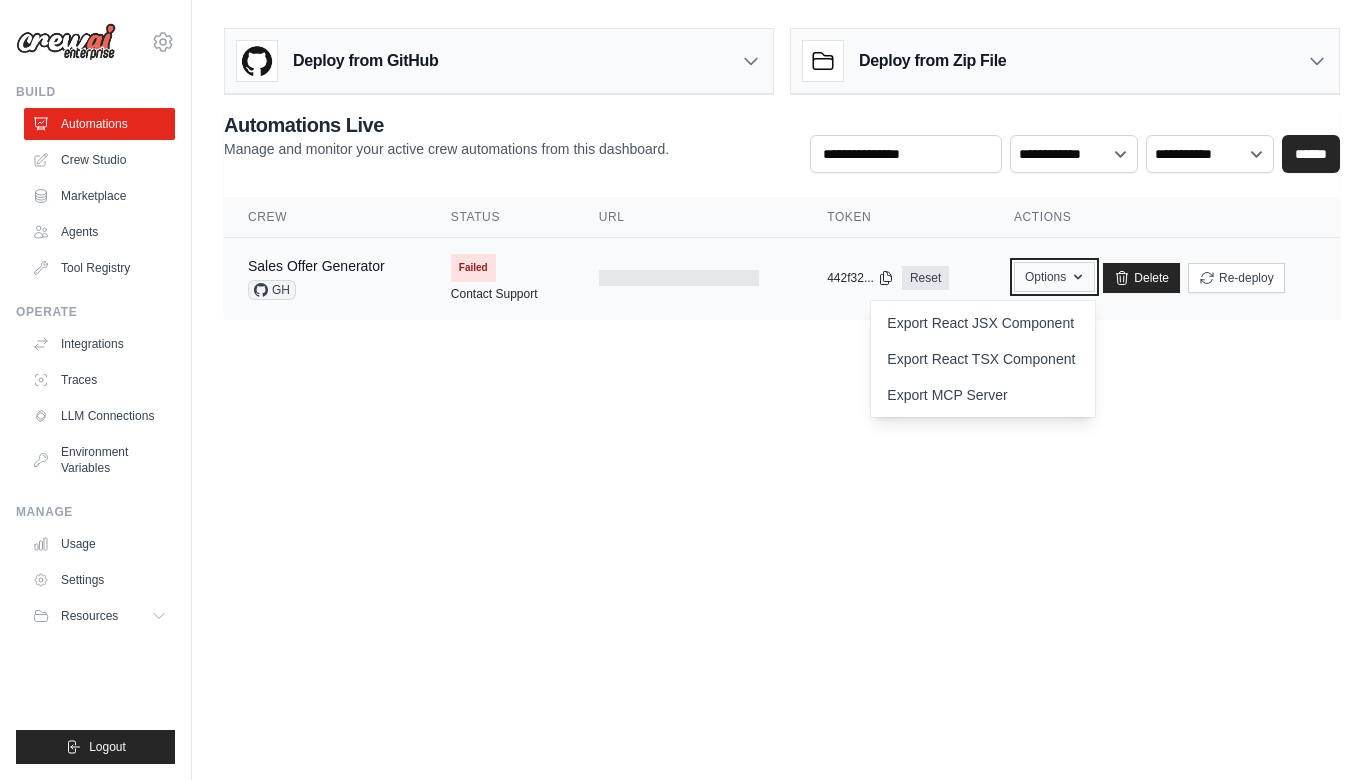 click on "Options" at bounding box center (1054, 277) 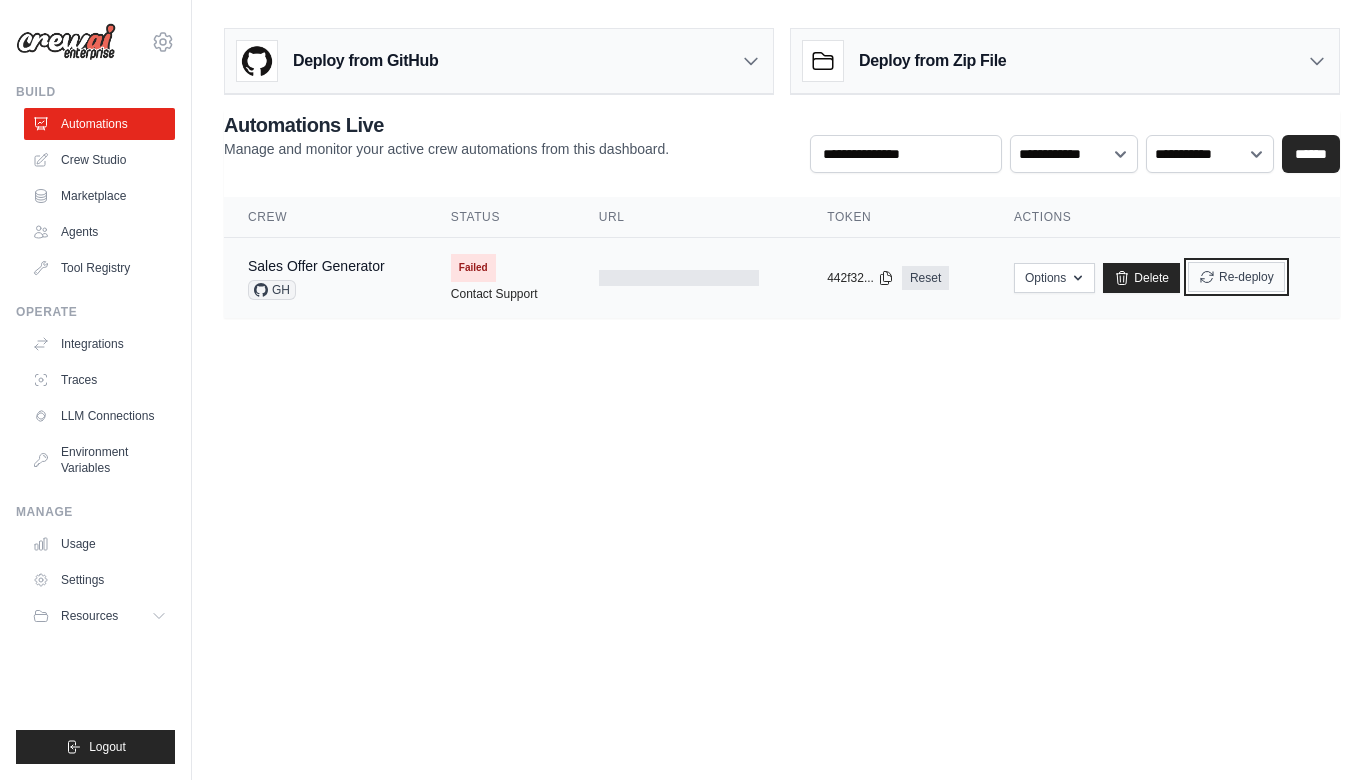 click on "Re-deploy" at bounding box center [1236, 277] 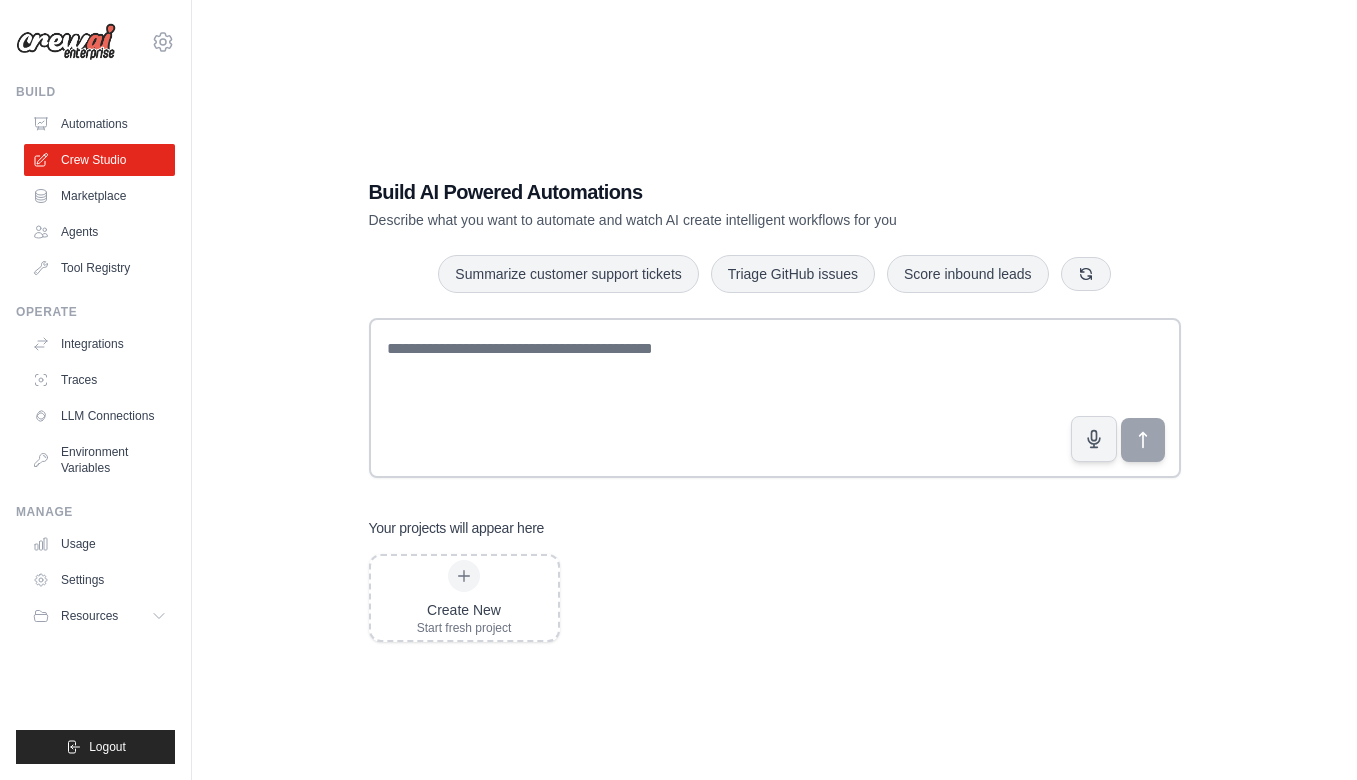 scroll, scrollTop: 0, scrollLeft: 0, axis: both 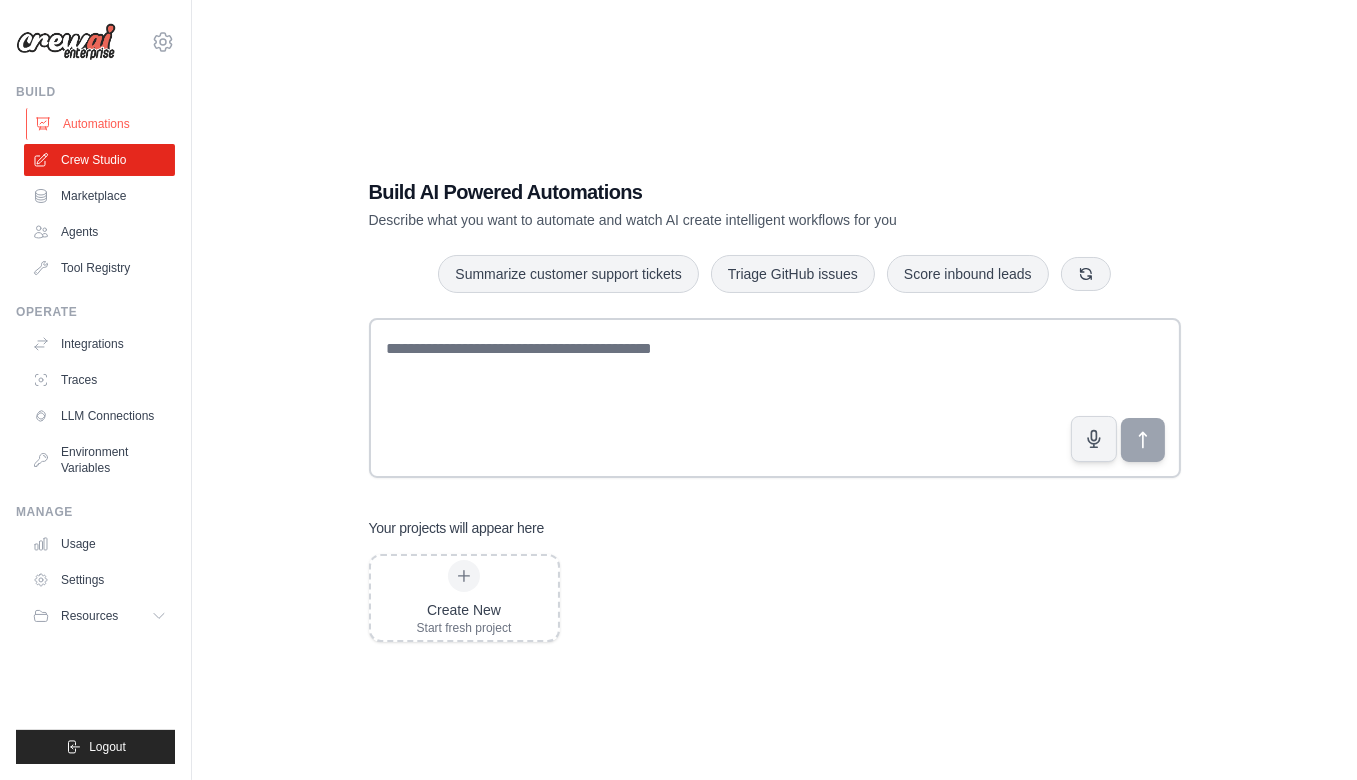 click on "Automations" at bounding box center (101, 124) 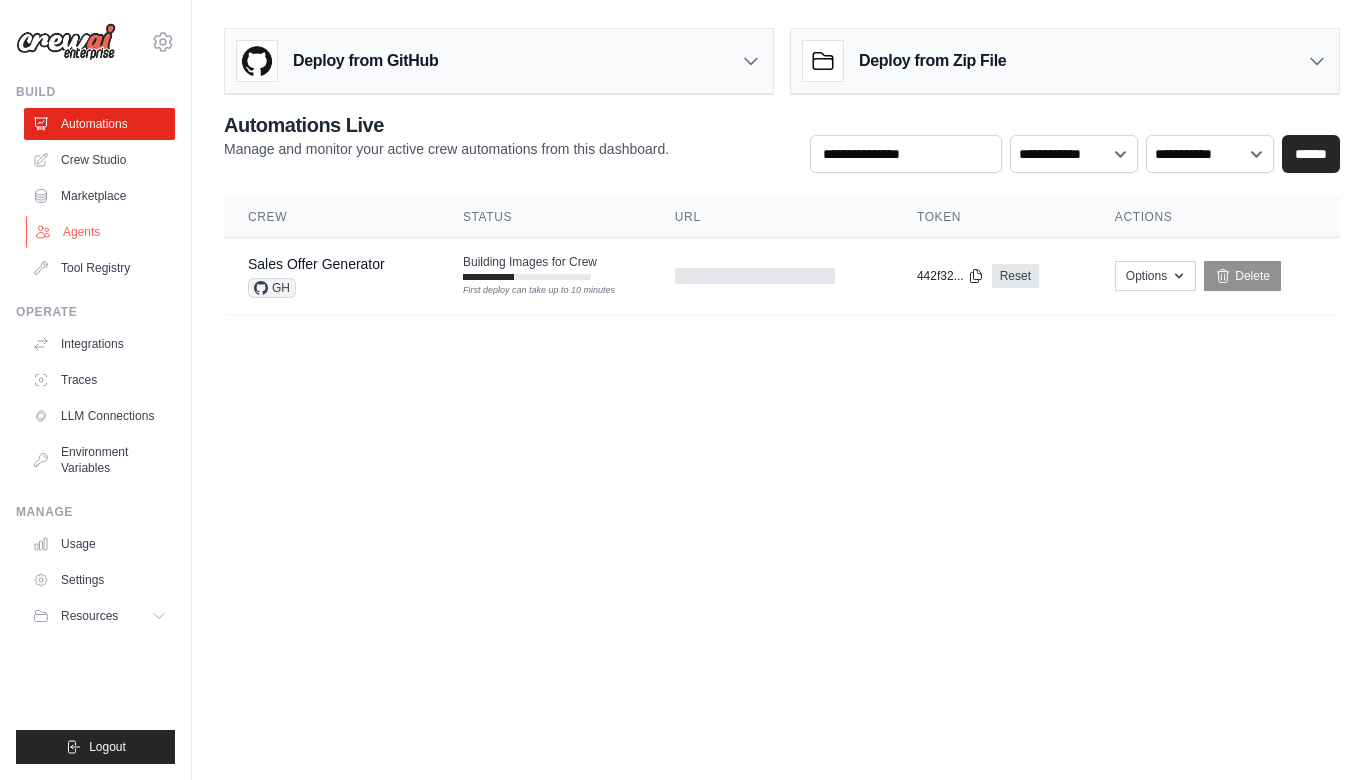 click on "Agents" at bounding box center (101, 232) 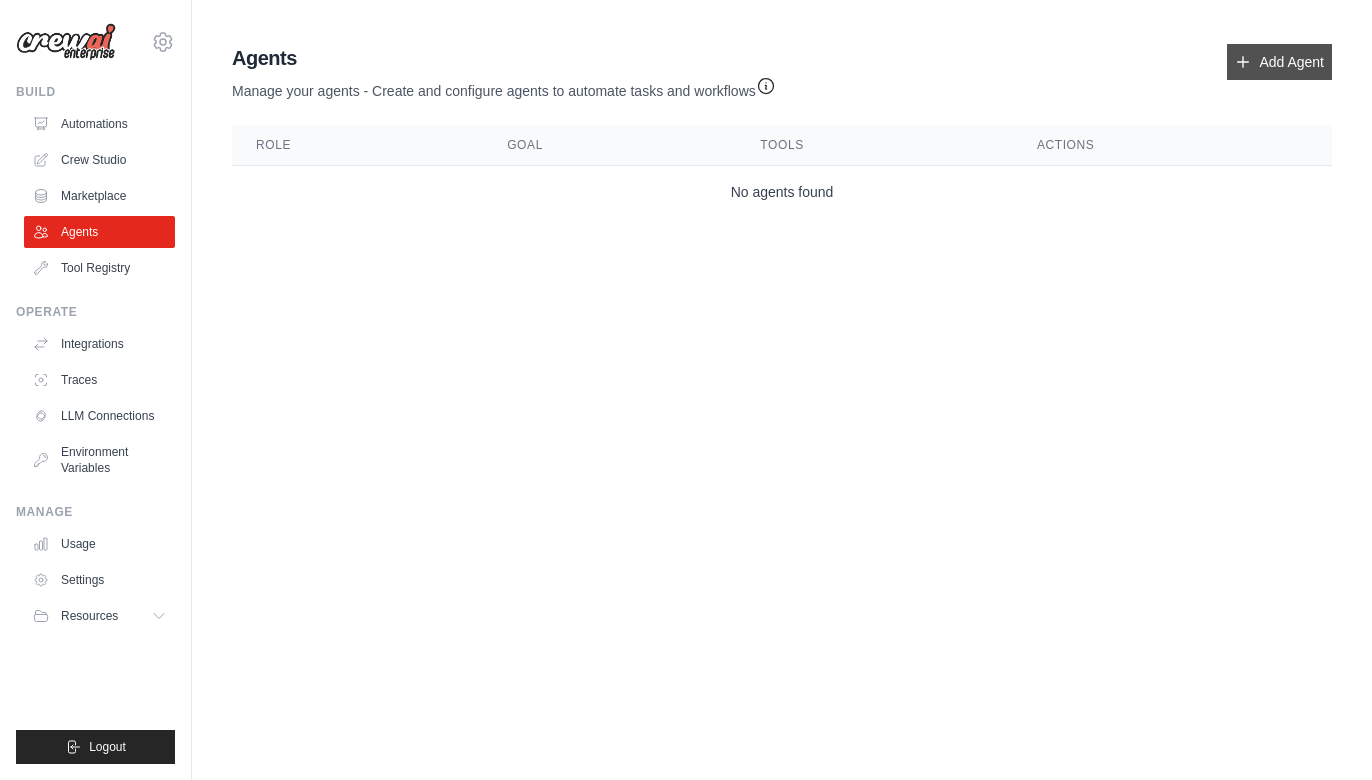 click on "Add Agent" at bounding box center (1279, 62) 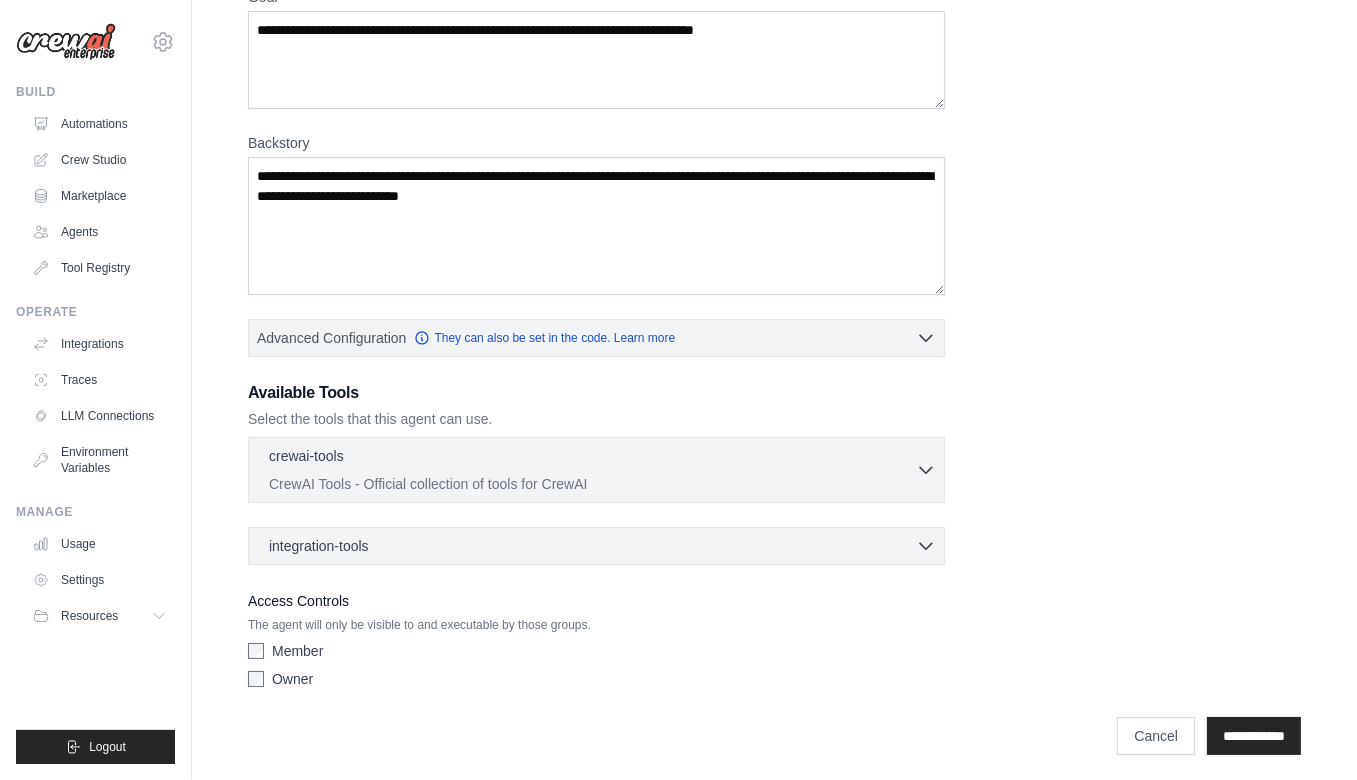 scroll, scrollTop: 0, scrollLeft: 0, axis: both 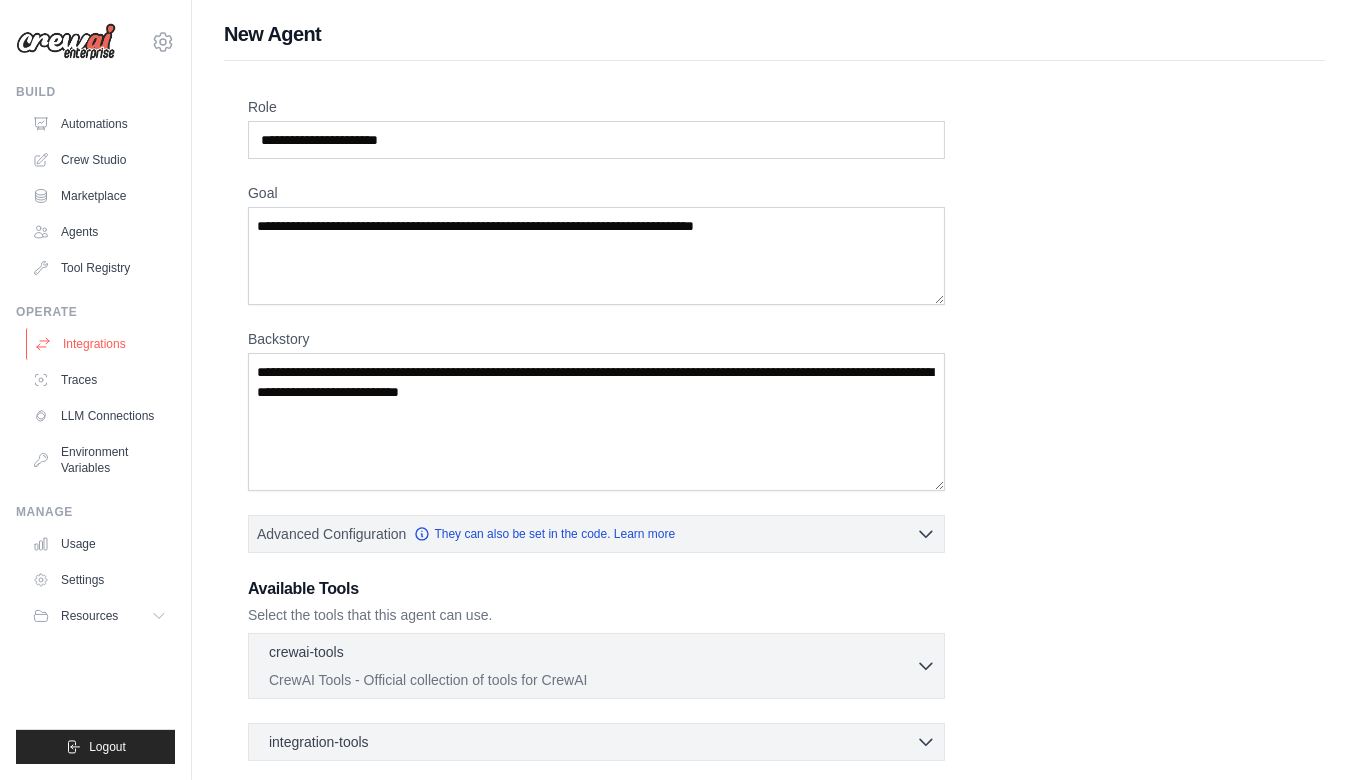 click on "Integrations" at bounding box center (101, 344) 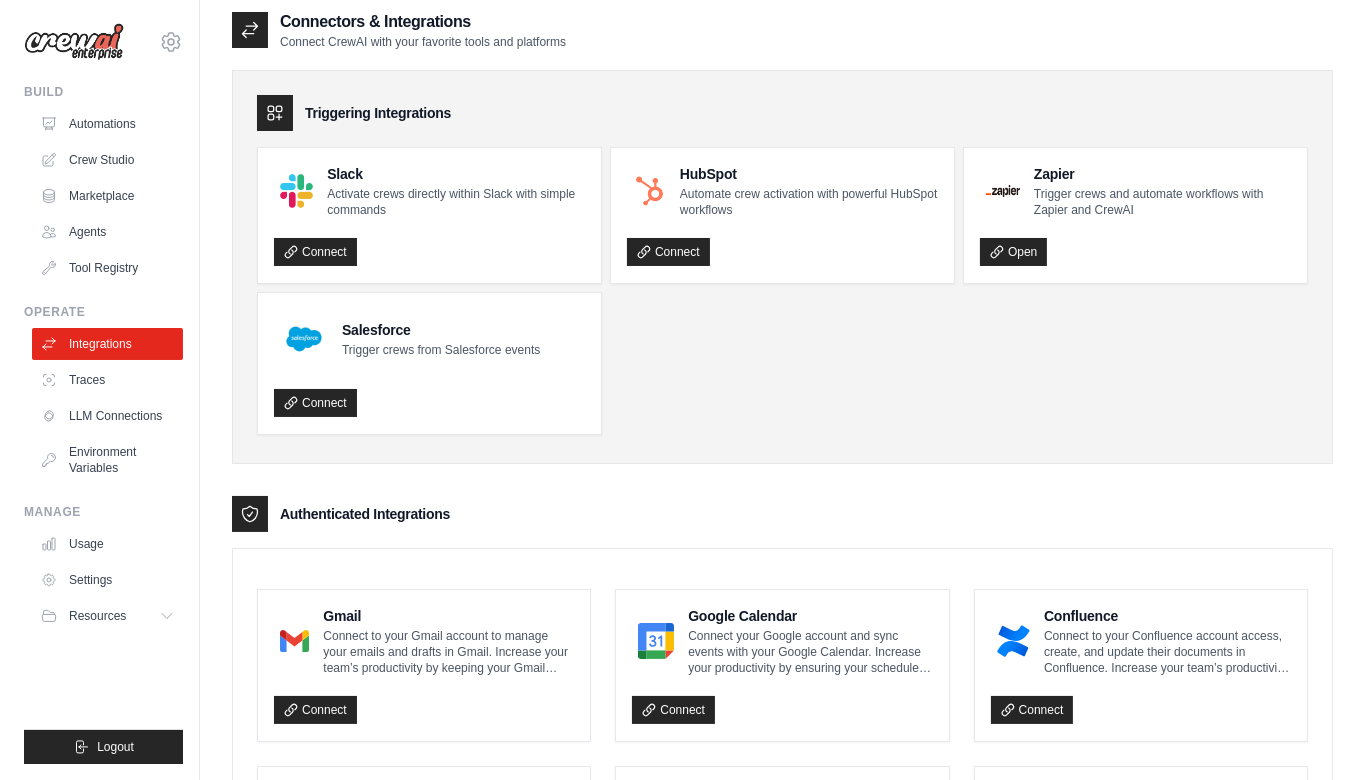 scroll, scrollTop: 0, scrollLeft: 0, axis: both 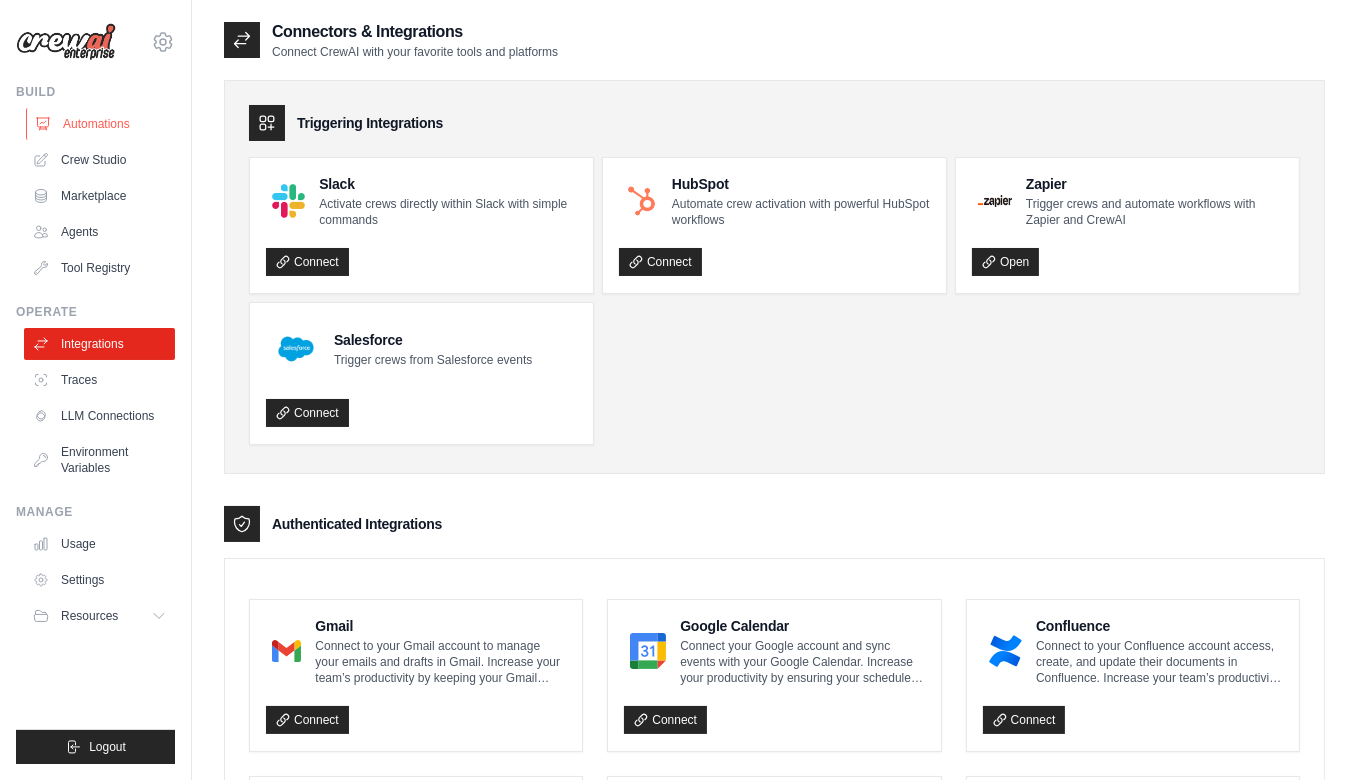 click on "Automations" at bounding box center [101, 124] 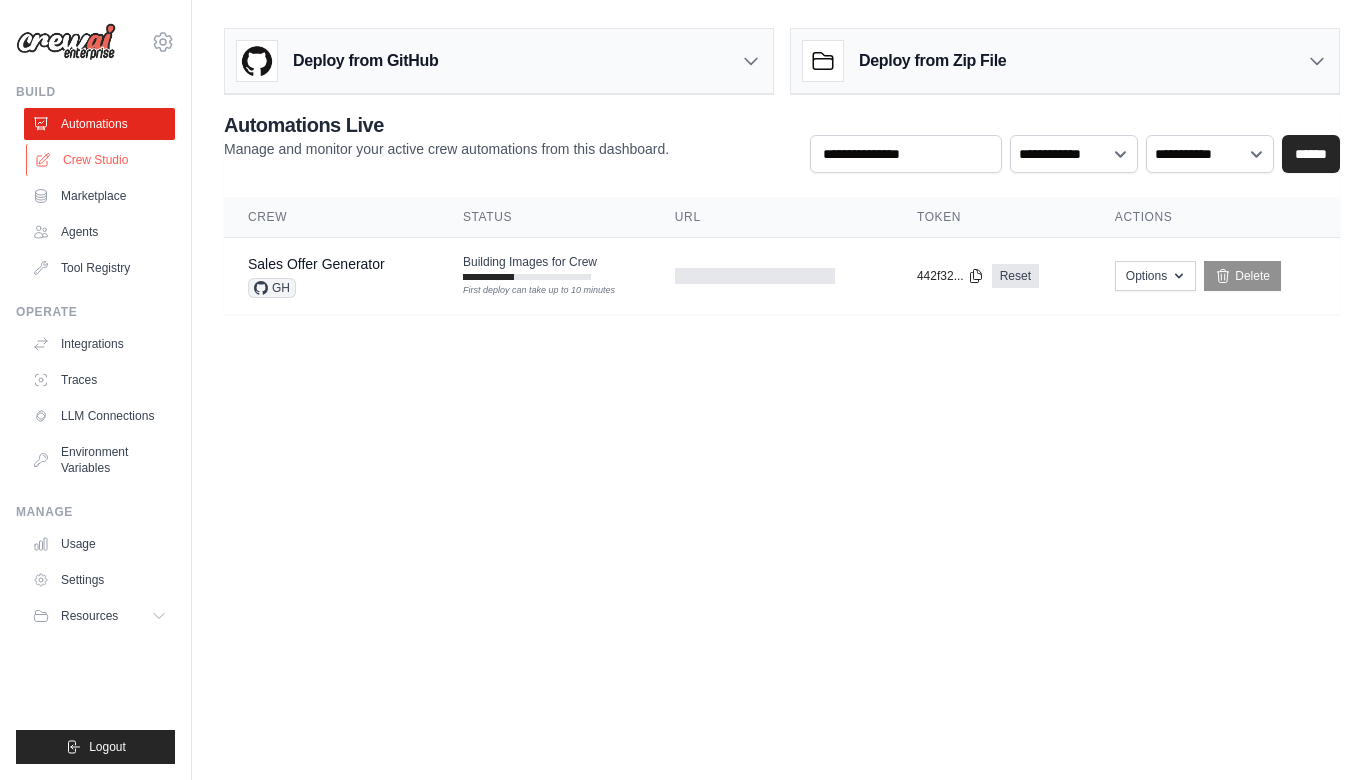 click on "Crew Studio" at bounding box center (101, 160) 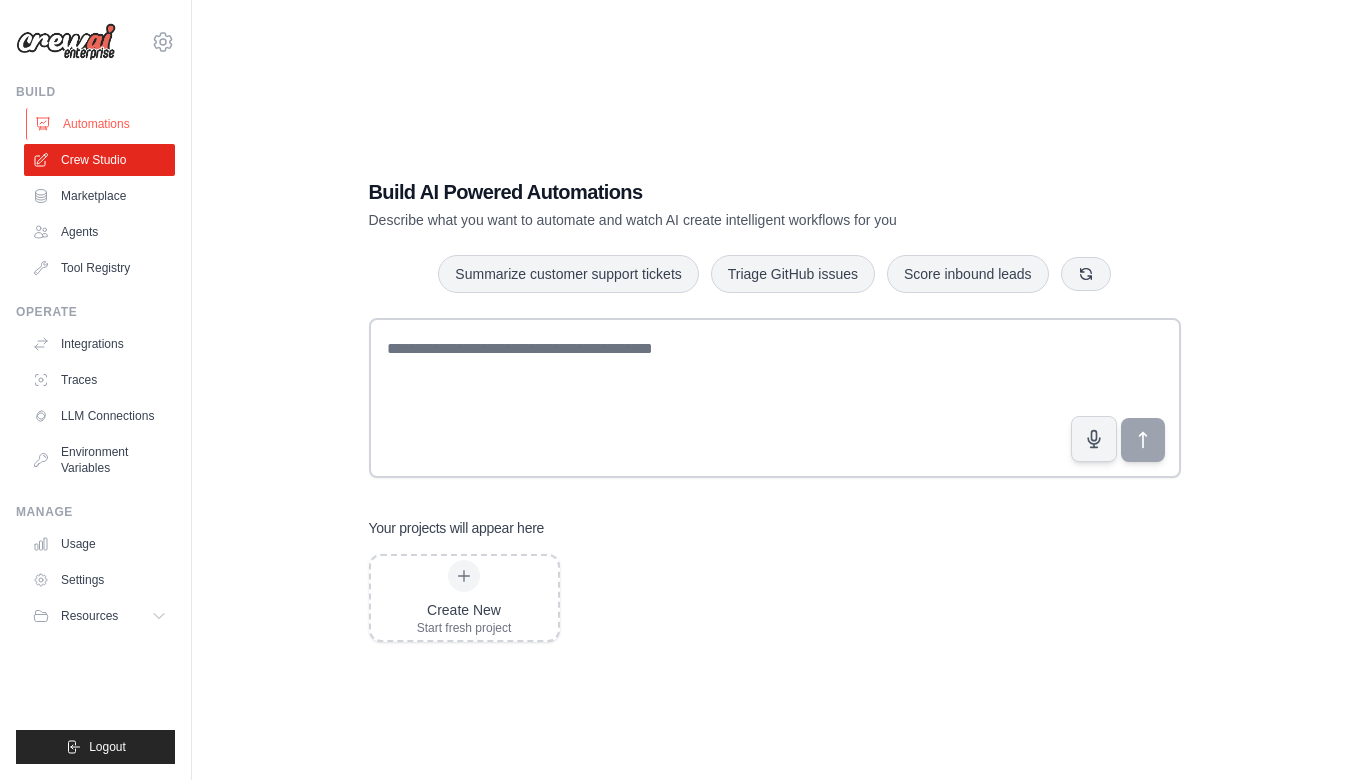 scroll, scrollTop: 0, scrollLeft: 0, axis: both 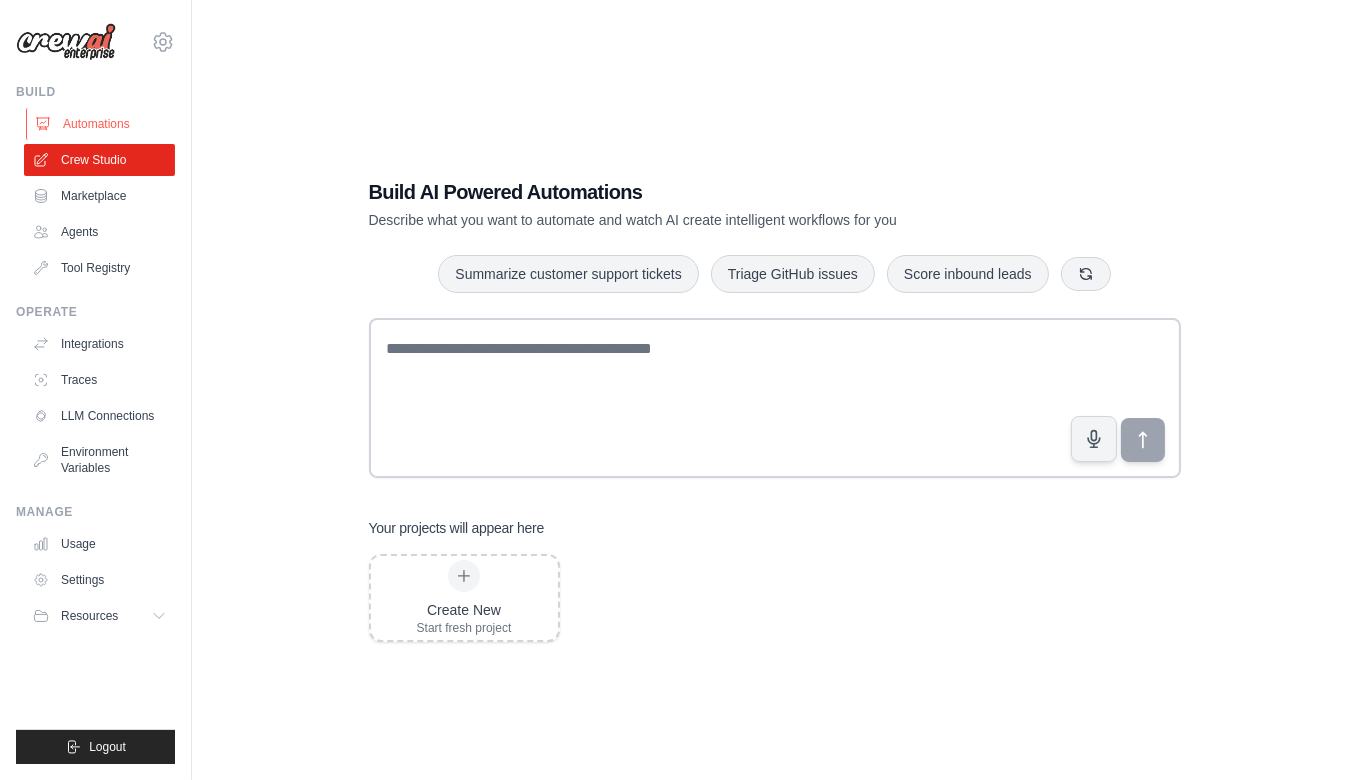 click on "Automations" at bounding box center [101, 124] 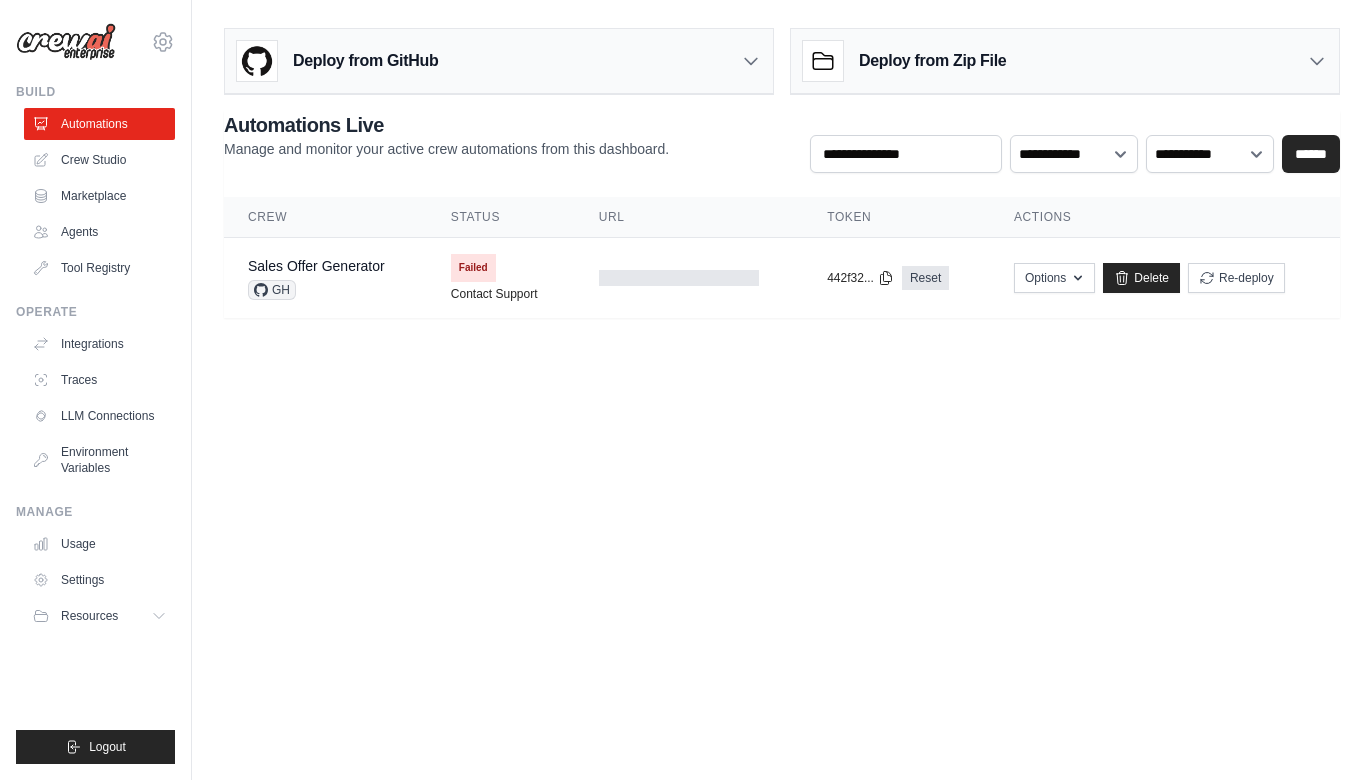 scroll, scrollTop: 0, scrollLeft: 0, axis: both 